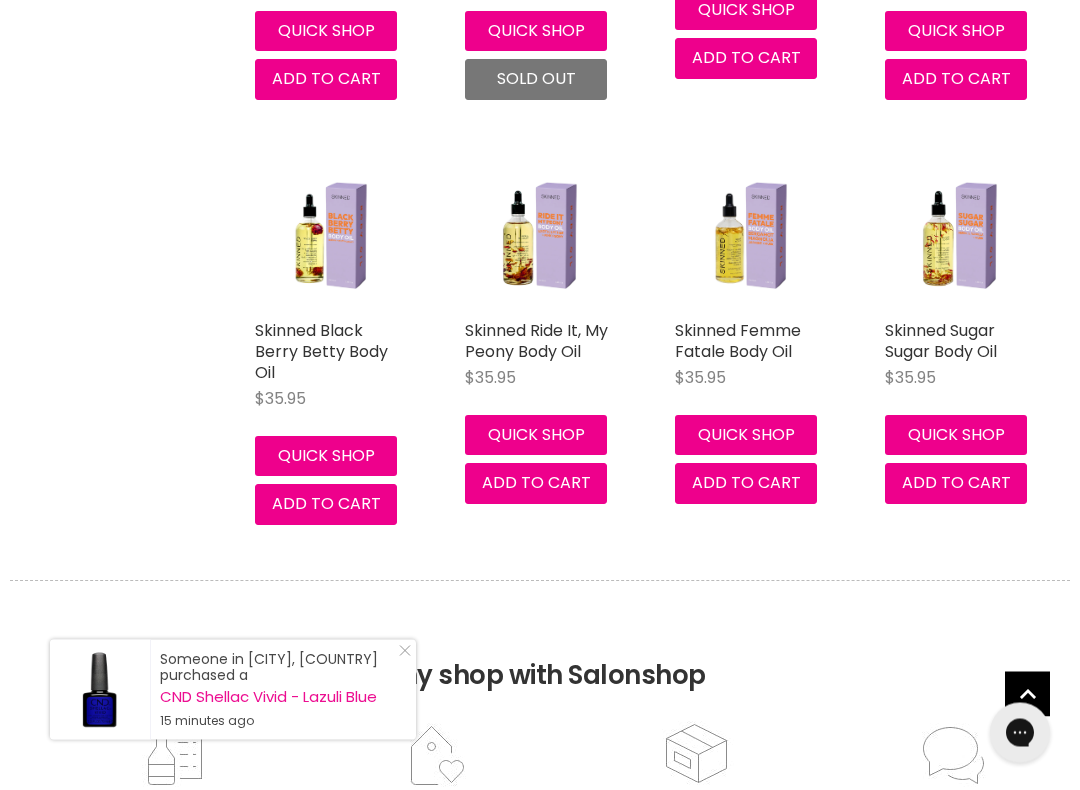 scroll, scrollTop: 1481, scrollLeft: 0, axis: vertical 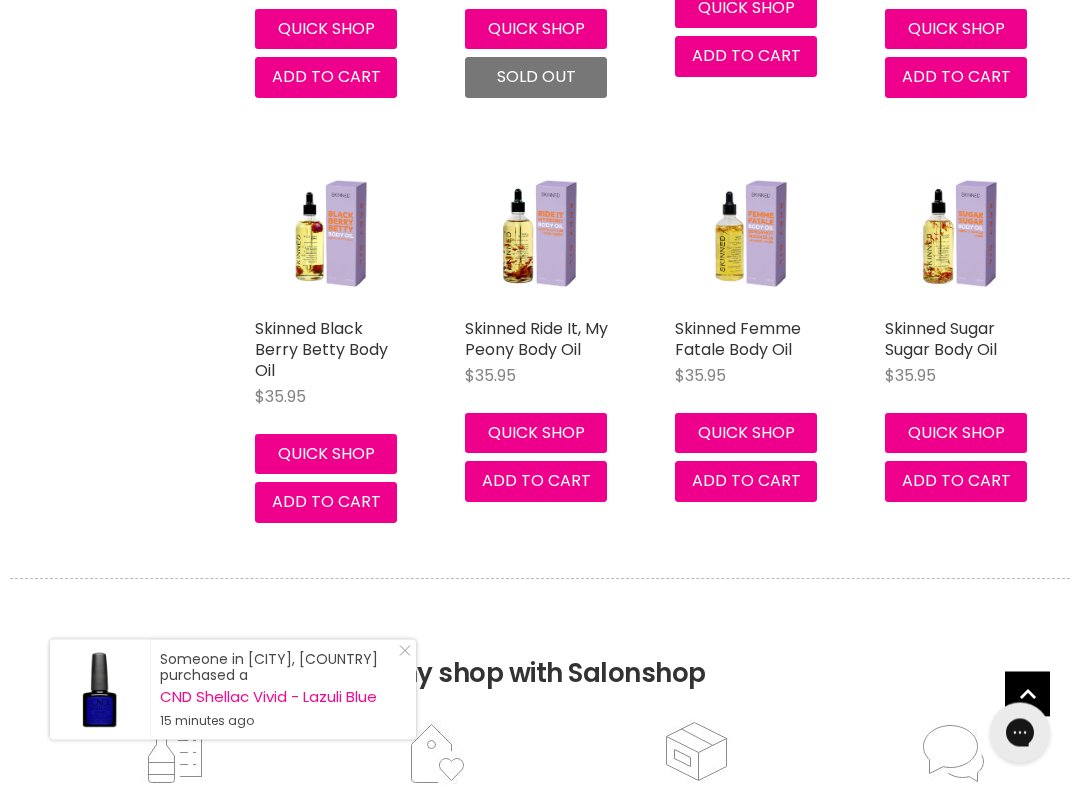 click on "Why shop with Salonshop" at bounding box center (540, 649) 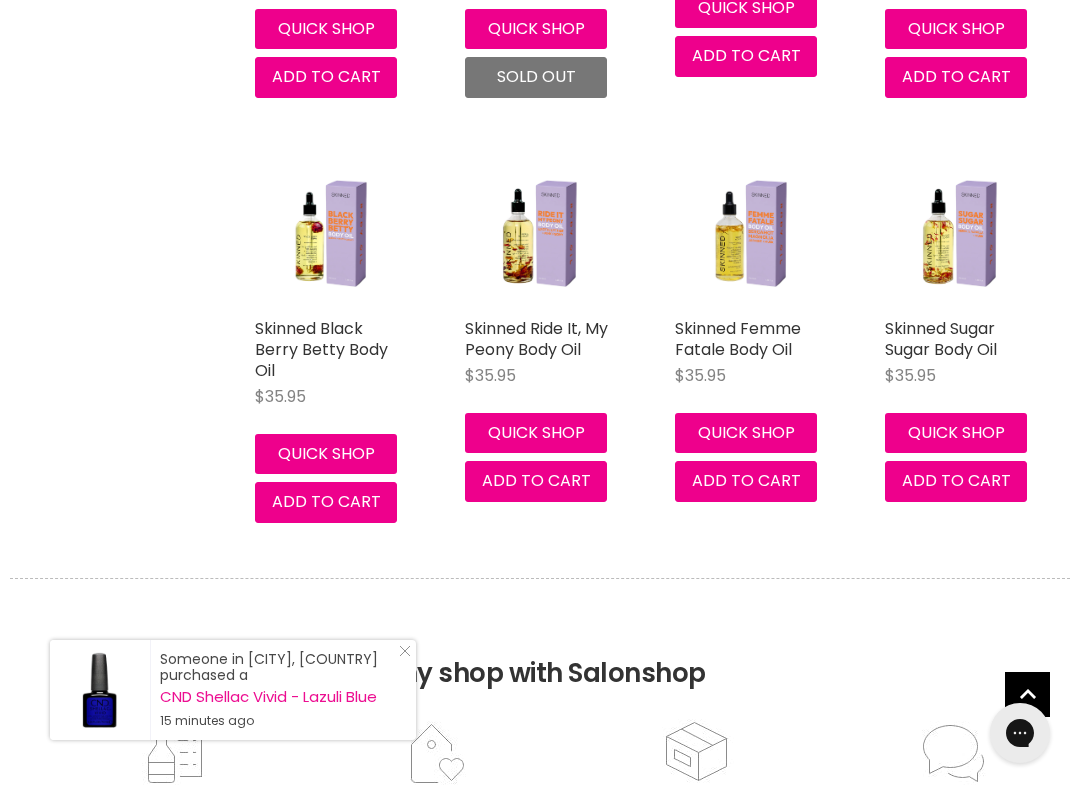 click on "Someone in Woy Woy, Australia purchased a  CND Shellac Vivid - Lazuli Blue   15 minutes ago" at bounding box center [233, 690] 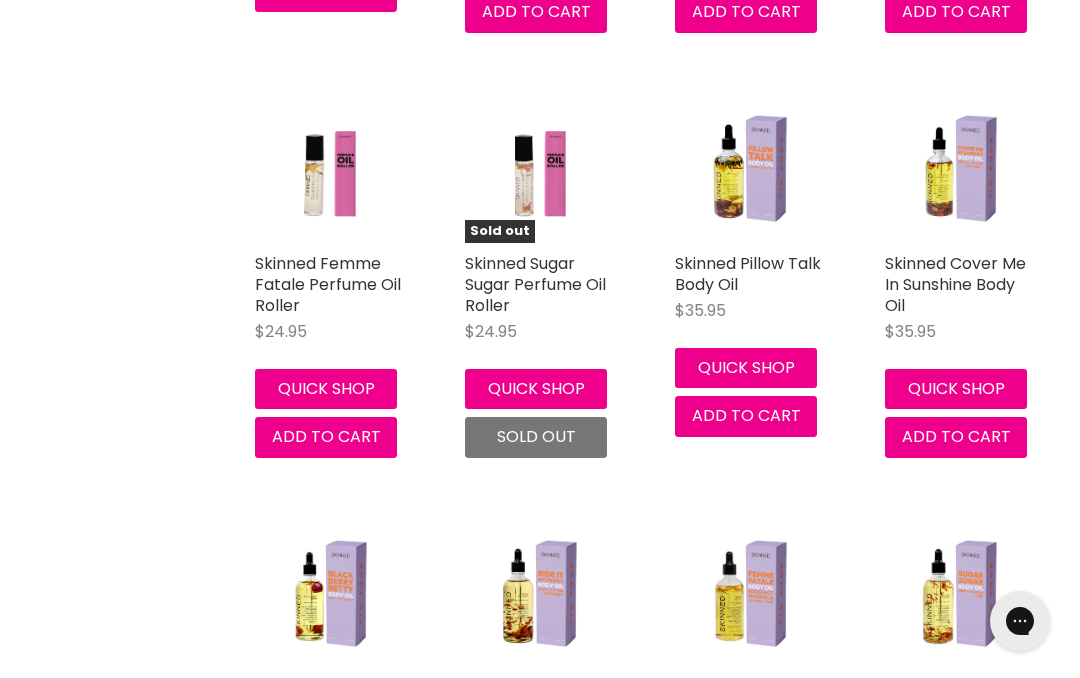 scroll, scrollTop: 1095, scrollLeft: 0, axis: vertical 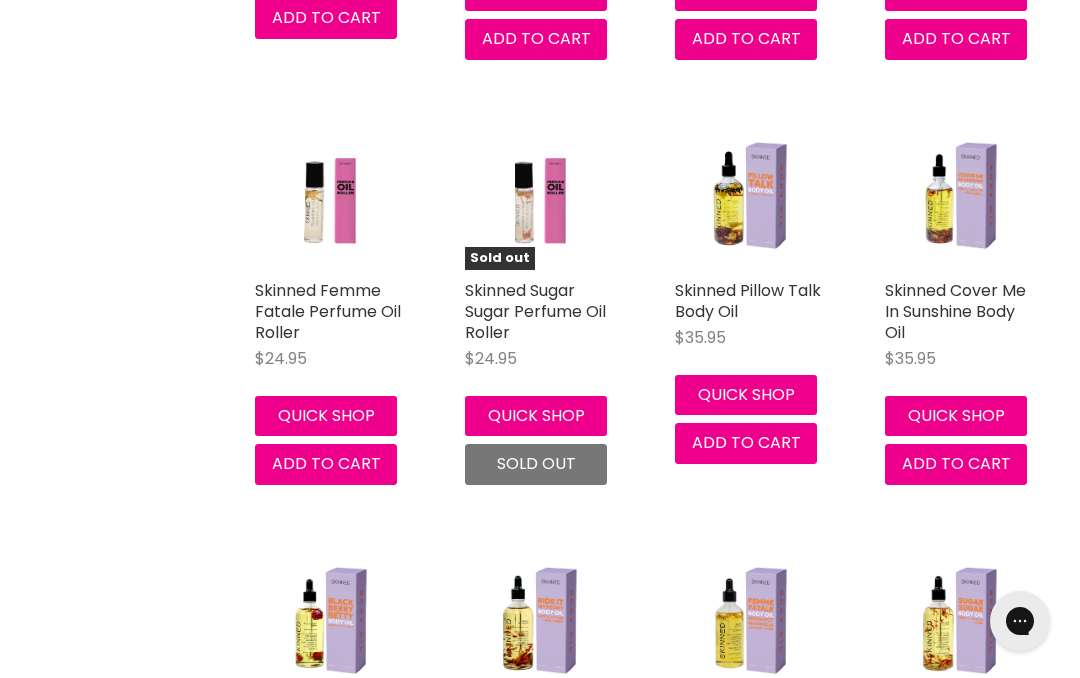 click on "Skinned Cover Me In Sunshine Body Oil" at bounding box center [955, 311] 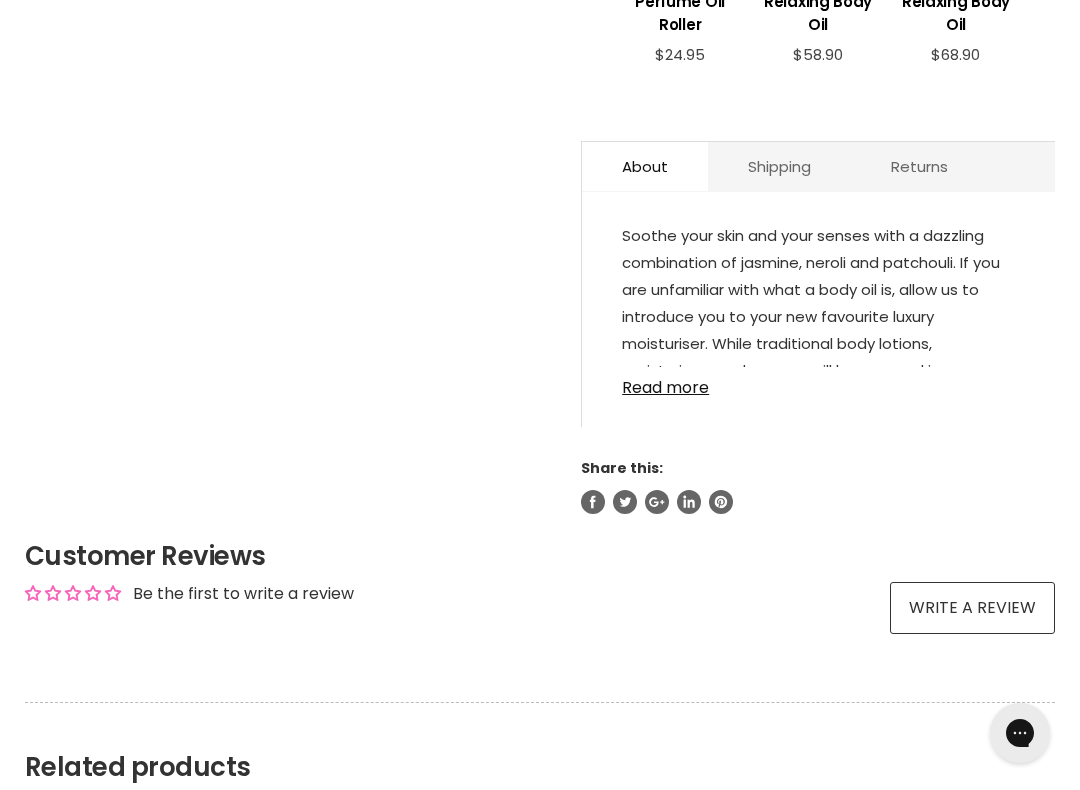 scroll, scrollTop: 1000, scrollLeft: 0, axis: vertical 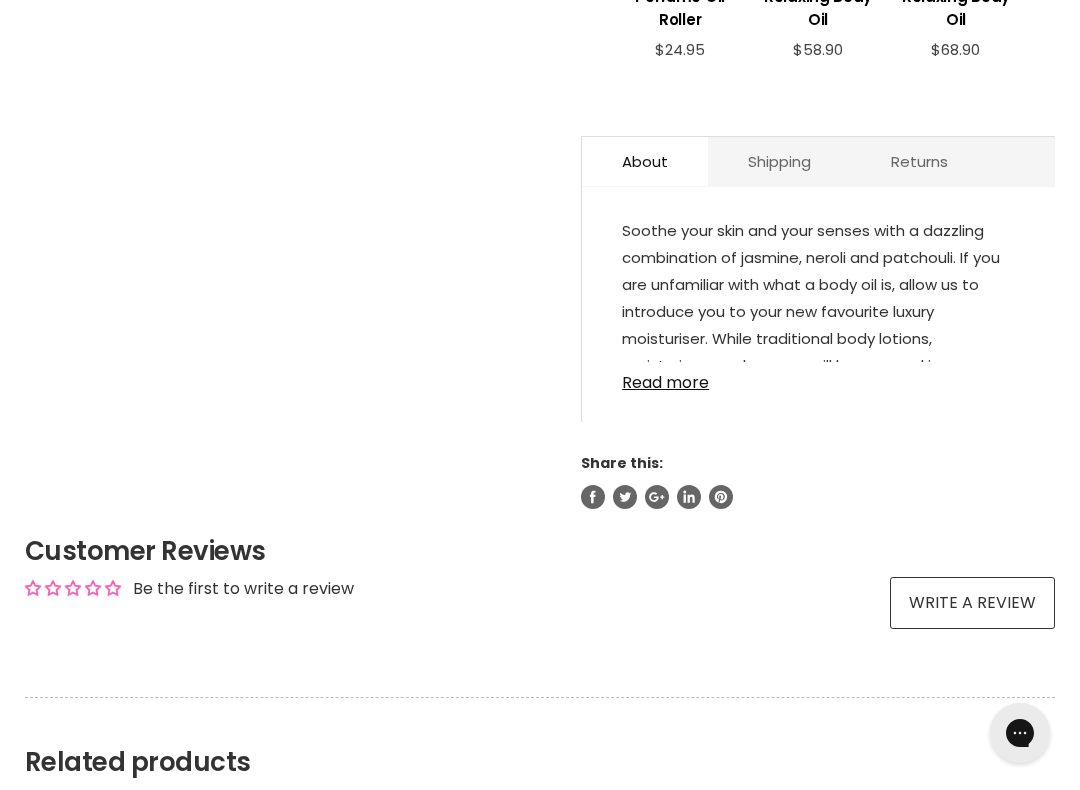 click on "Read more" at bounding box center [818, 377] 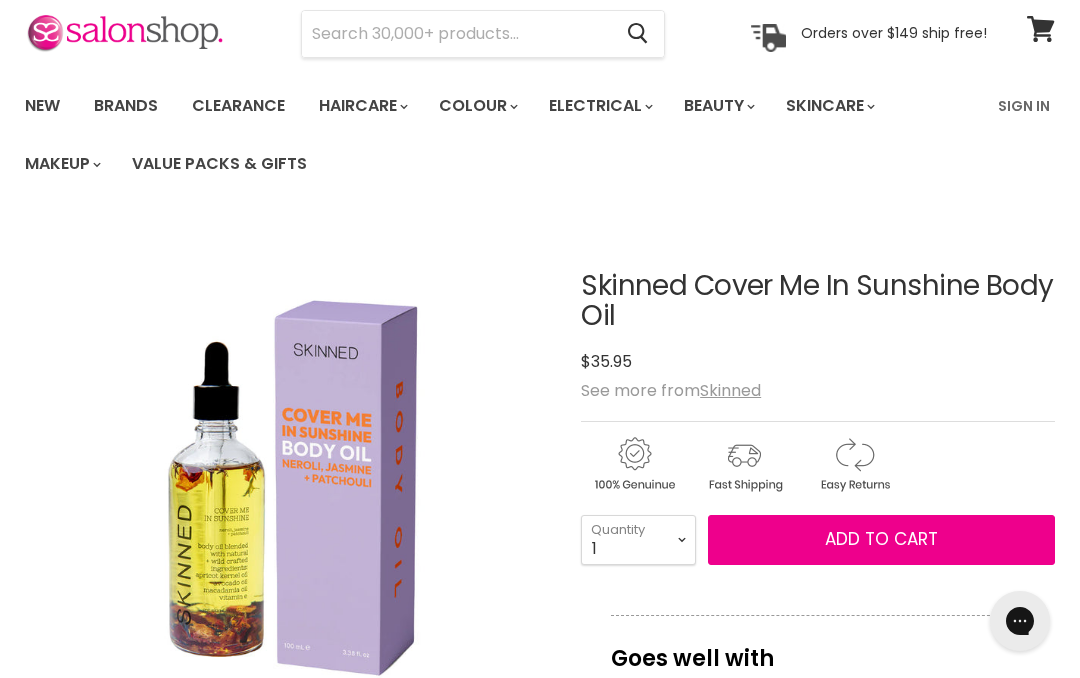 scroll, scrollTop: 0, scrollLeft: 0, axis: both 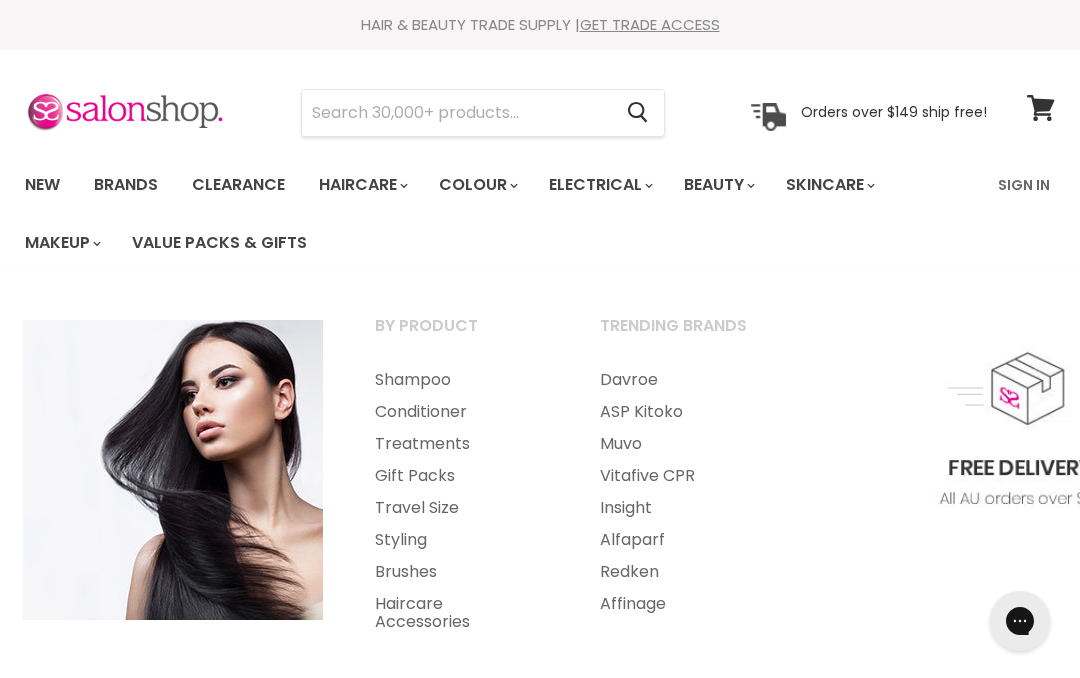 click on "Treatments" at bounding box center [460, 444] 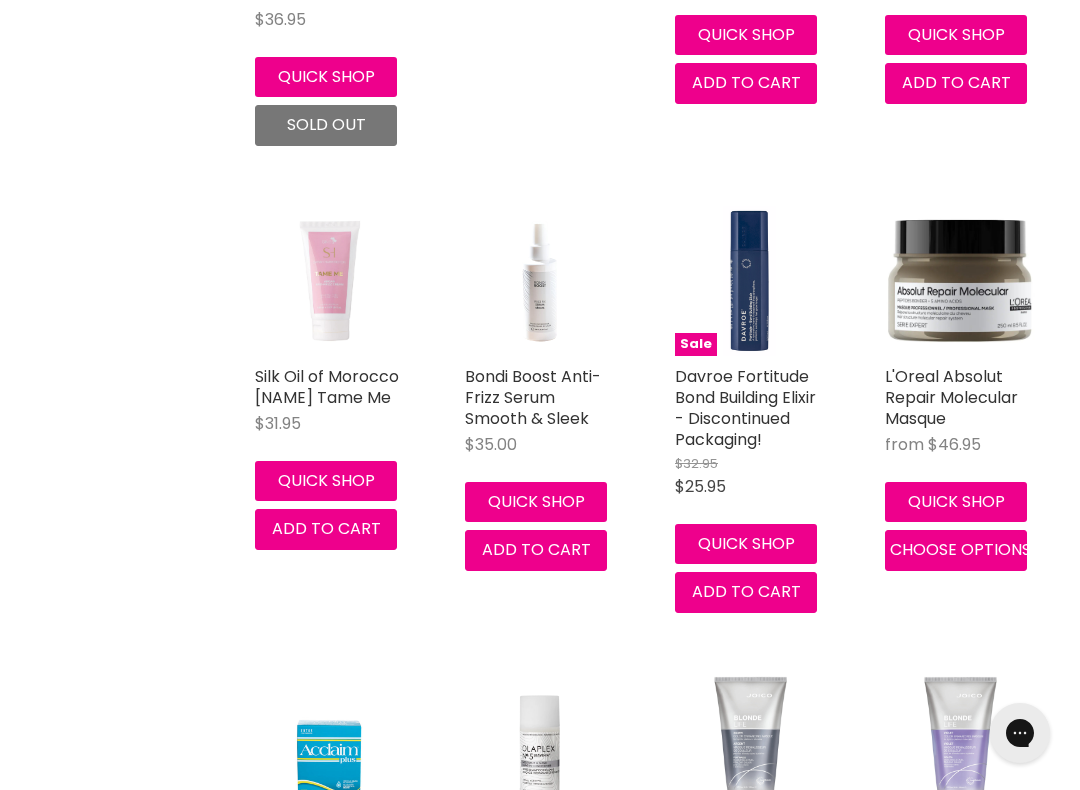scroll, scrollTop: 4951, scrollLeft: 0, axis: vertical 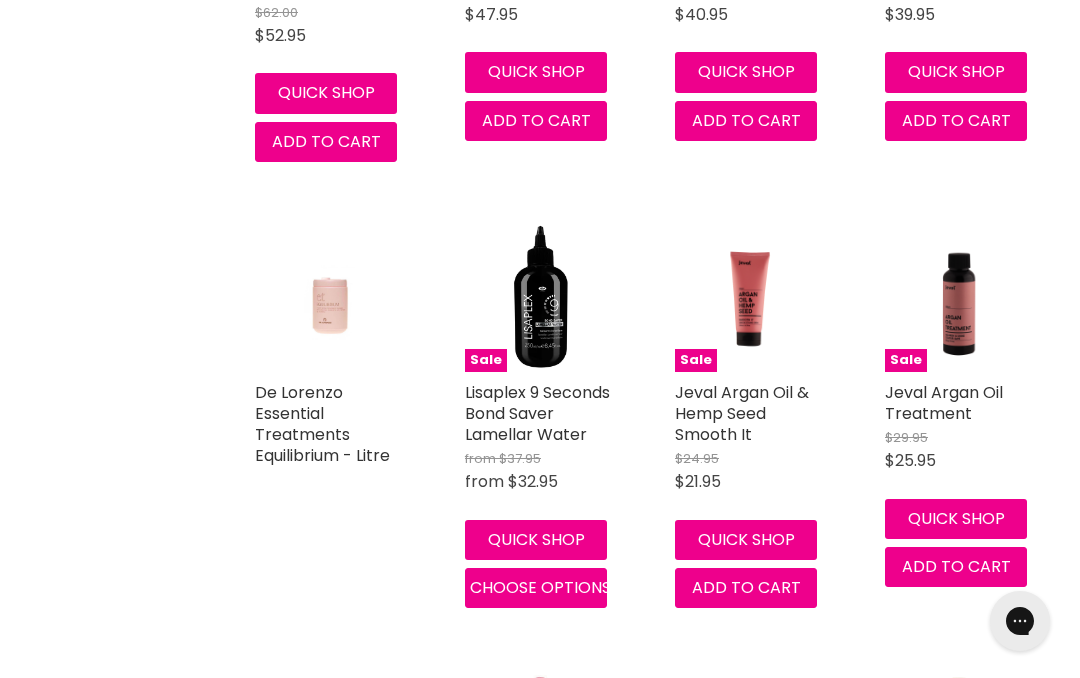 click on "By Treatment Type Bond Builder 'Plex' Treatments Hair Oil Treatment Leave In Hair Treatments Rinse Out Treatments Scalp Treatment Vials
Home
Treatments
Treatments
Sorting Best selling Featured Price, low to high Price, high to low Alphabetically, A-Z Alphabetically, Z-A Date, new to old Date, old to new
Refine By
By Treatment Type Bond Builder 'Plex' Treatments Hair Oil Treatment Leave In Hair Treatments Rinse Out Treatments Scalp Treatment Vials
Insight Intech Smoothing Hair Mask $44.95 Insight Quick shop Add to cart
Fanola Fiber Fix N.2 Bond Connector Fanola" at bounding box center [540, -4104] 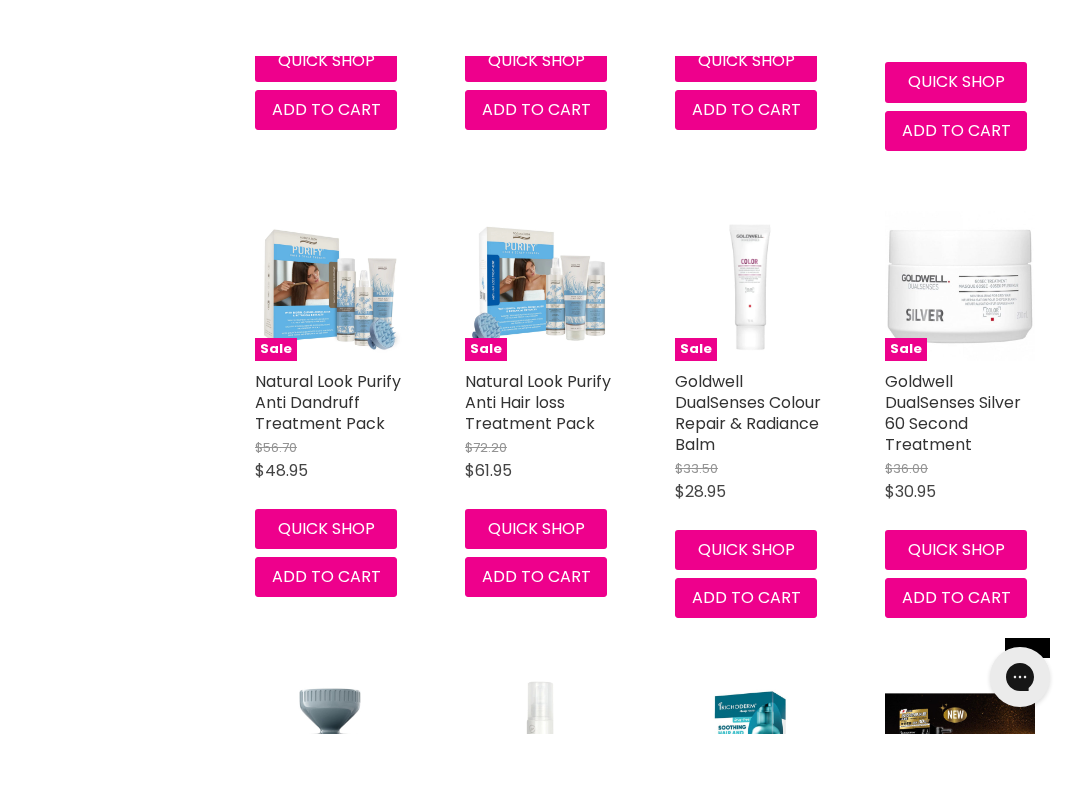 scroll, scrollTop: 14416, scrollLeft: 0, axis: vertical 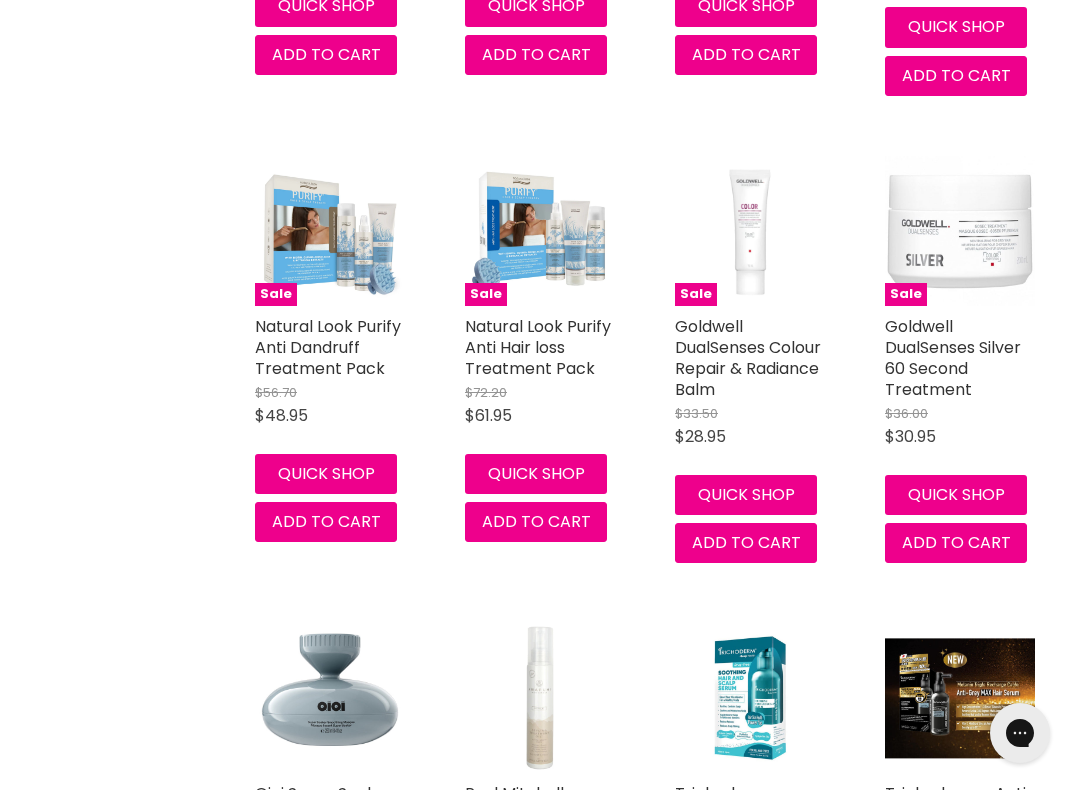 click on "Goldwell DualSenses Silver 60 Second Treatment" at bounding box center (953, 358) 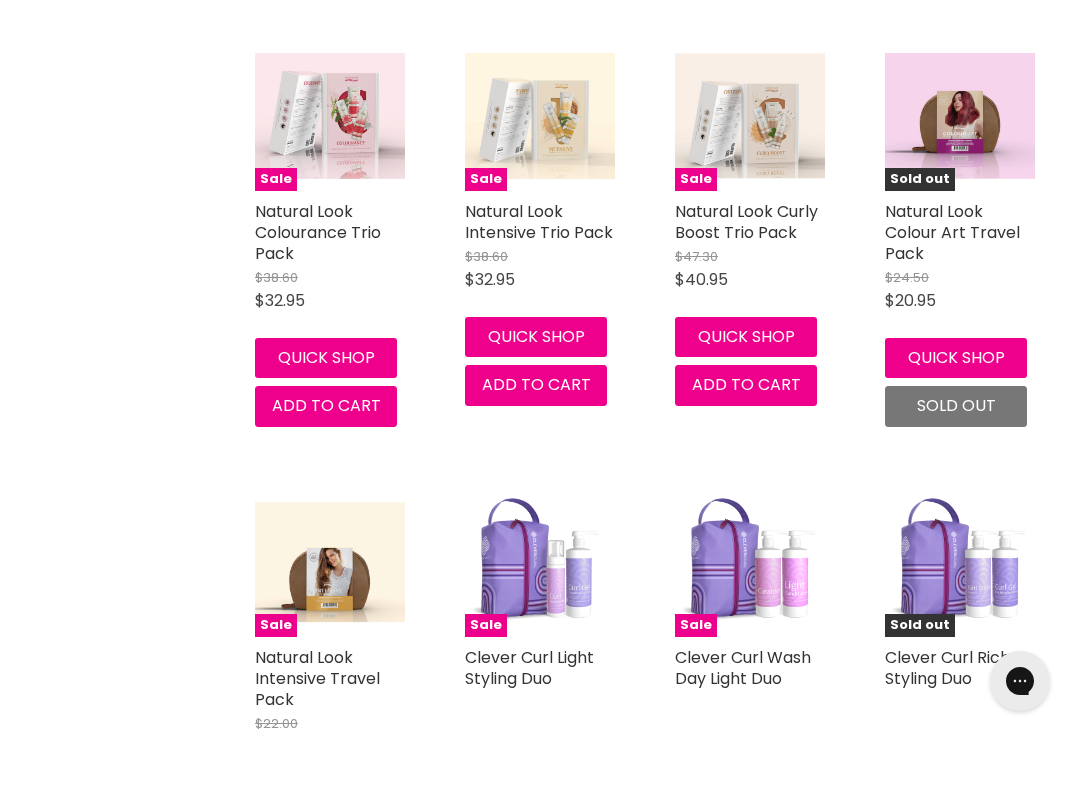 scroll, scrollTop: 9233, scrollLeft: 0, axis: vertical 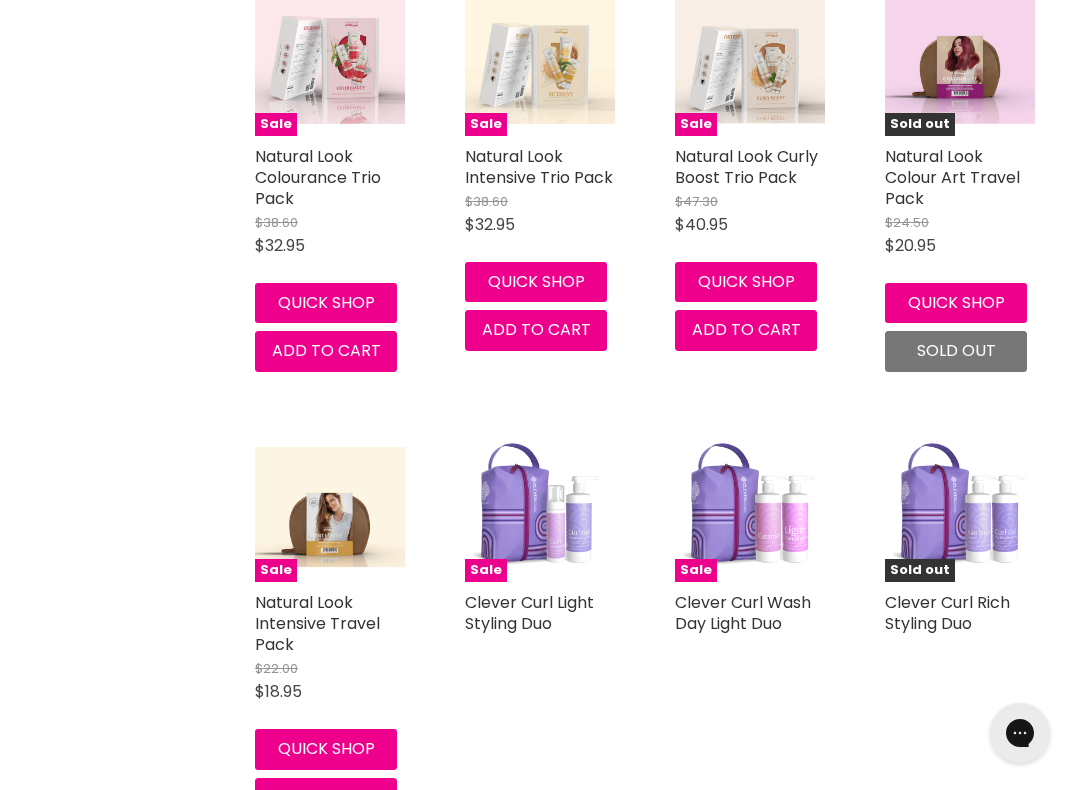click on "Natural Look Intensive Travel Pack" at bounding box center (317, 623) 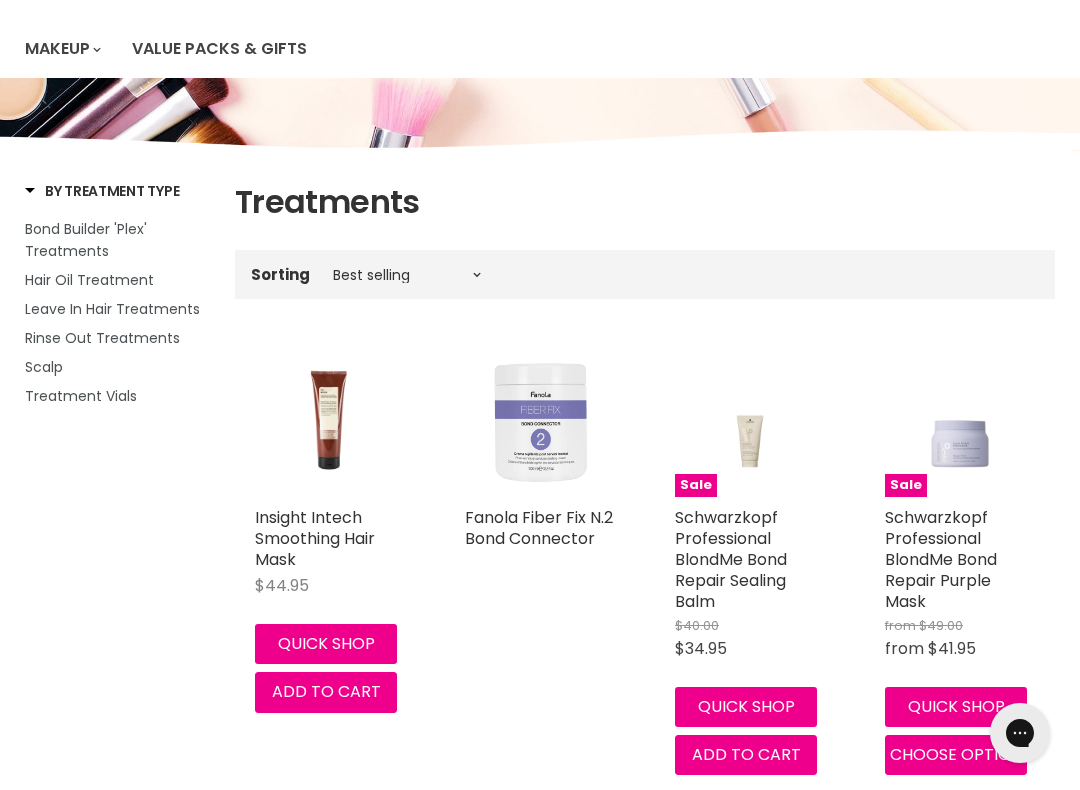 scroll, scrollTop: 196, scrollLeft: 0, axis: vertical 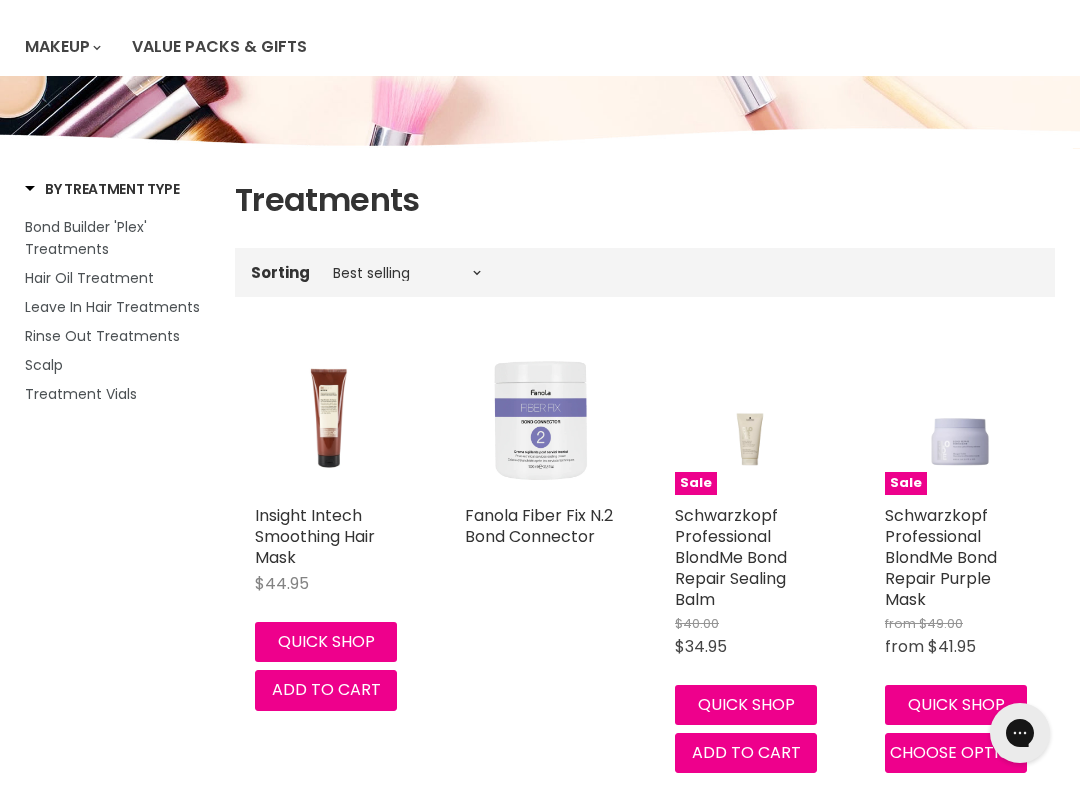 click on "Rinse Out Treatments" at bounding box center (102, 336) 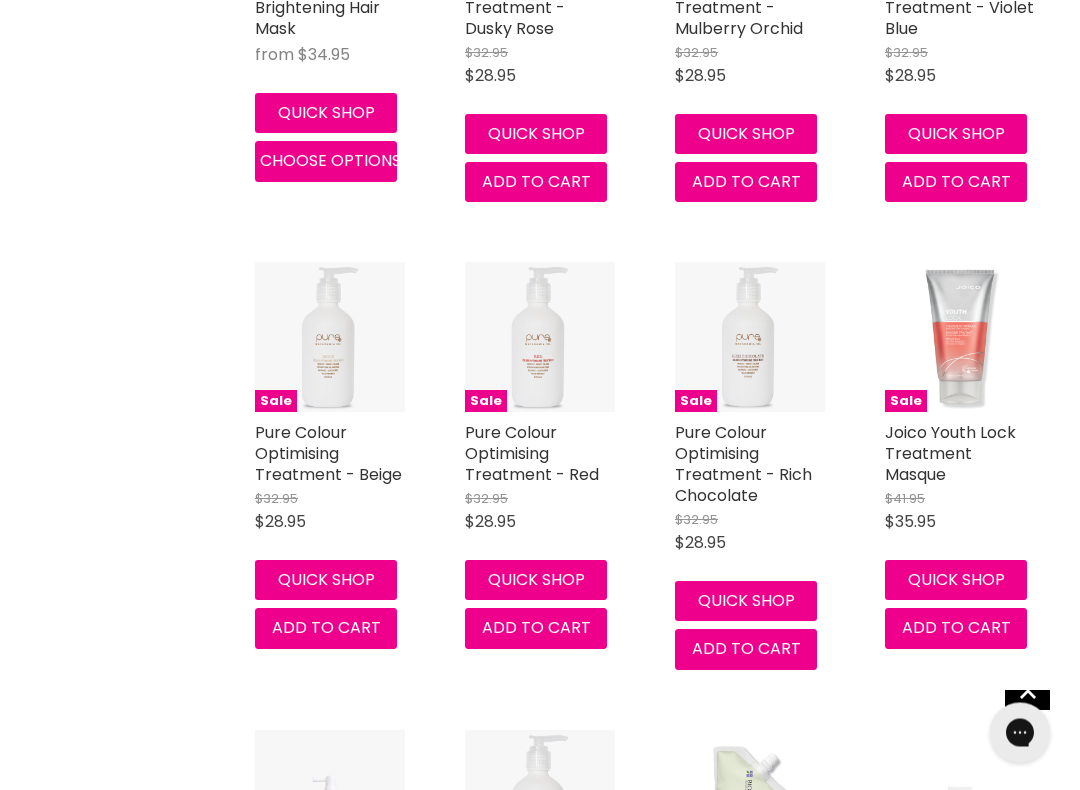 scroll, scrollTop: 5013, scrollLeft: 0, axis: vertical 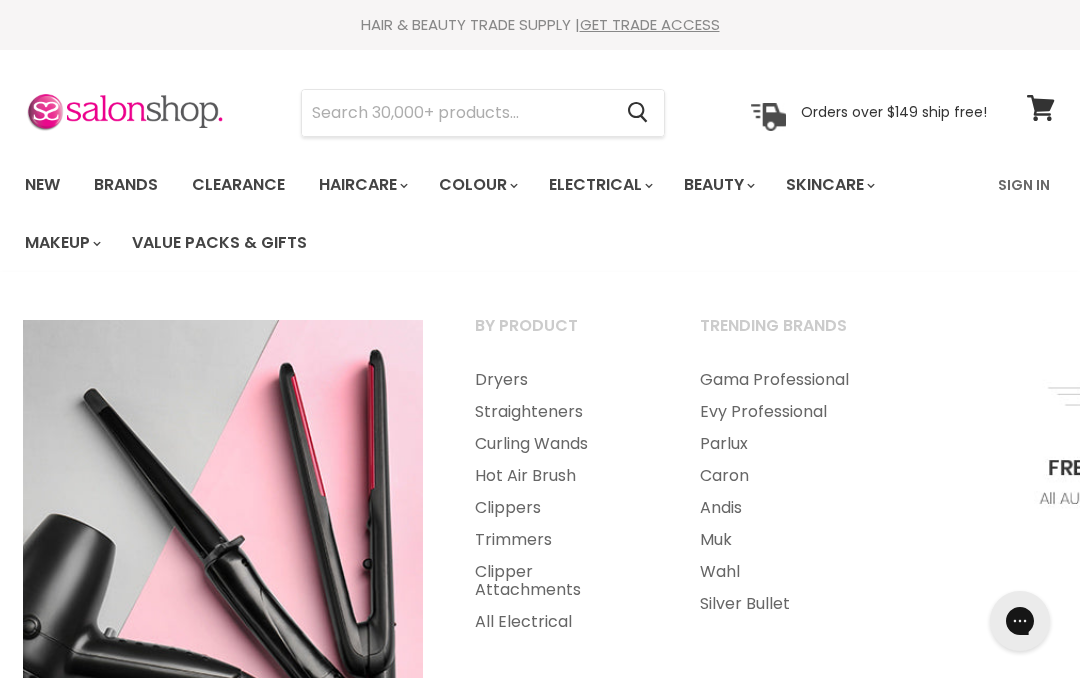 click on "Dryers" at bounding box center (560, 380) 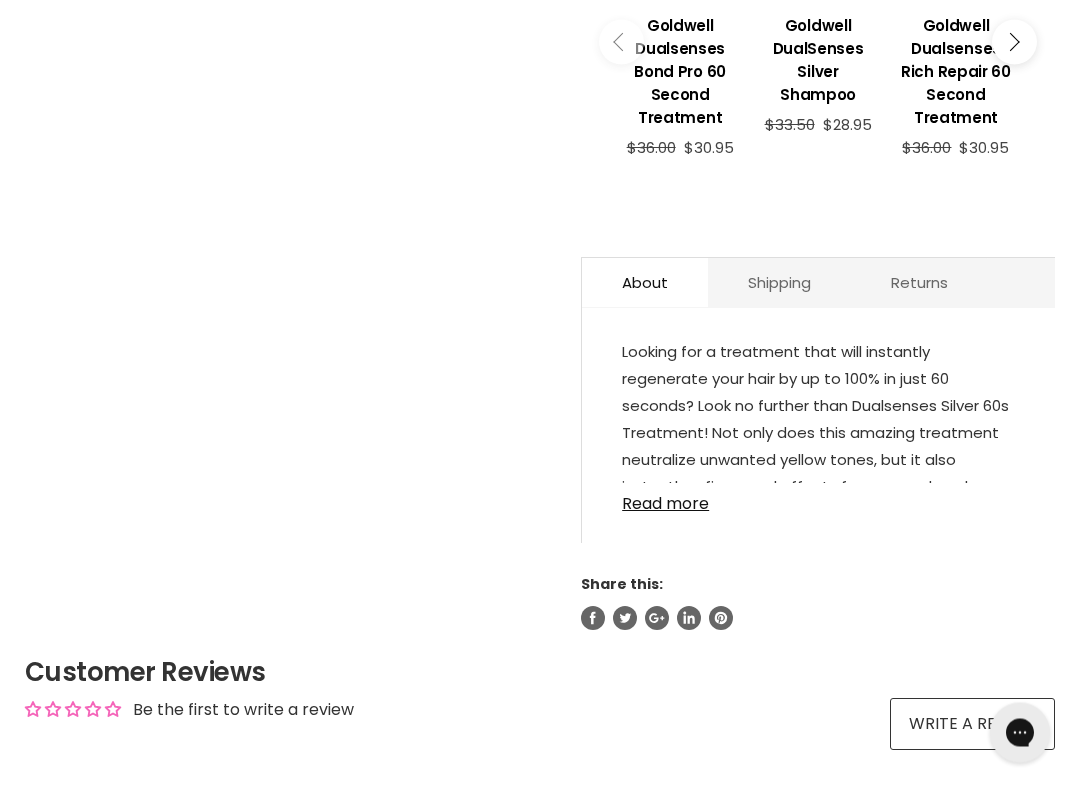 scroll, scrollTop: 925, scrollLeft: 0, axis: vertical 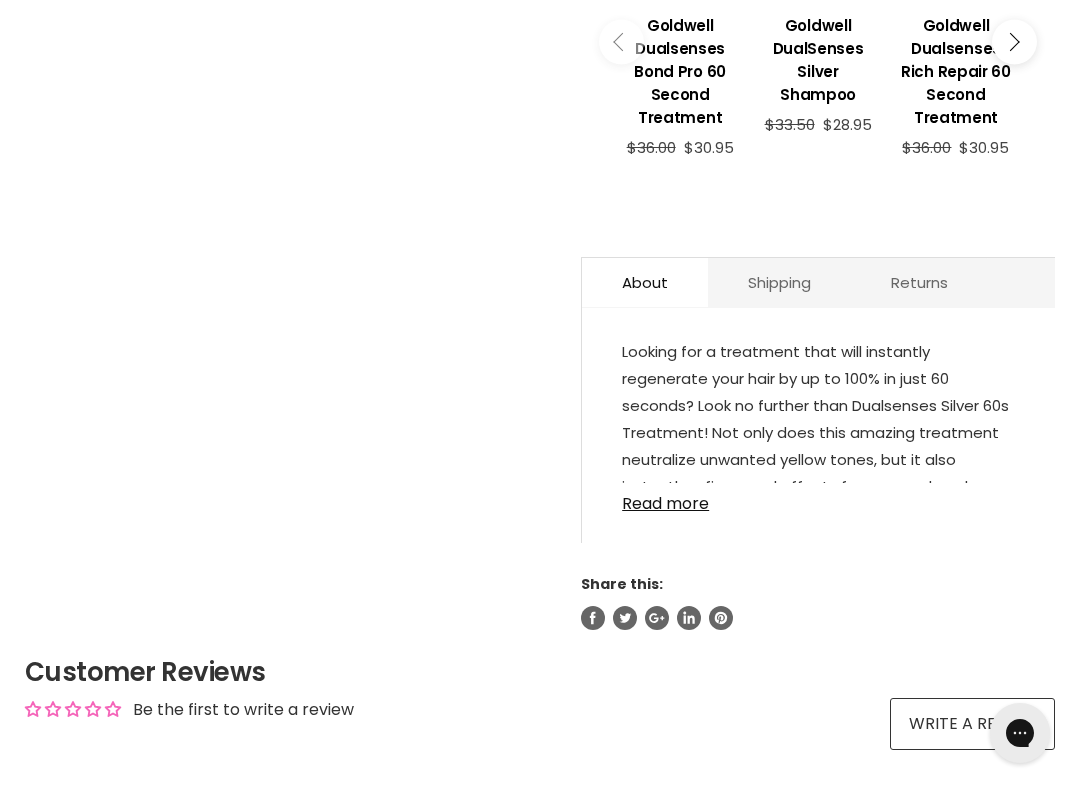 click on "Read more" at bounding box center [818, 498] 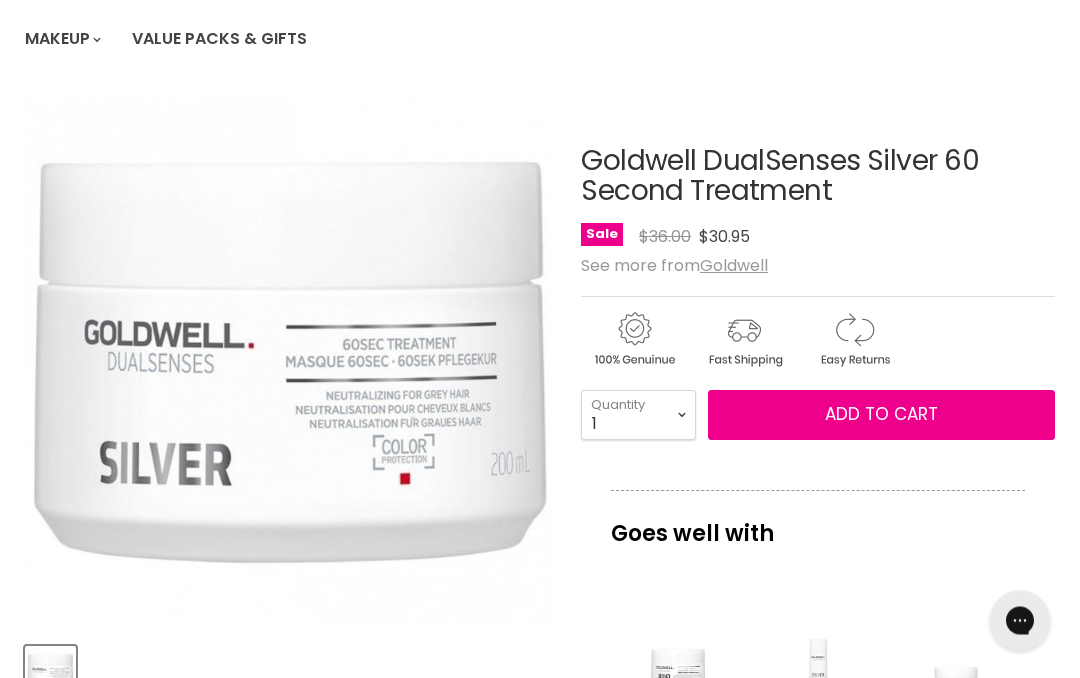 scroll, scrollTop: 0, scrollLeft: 0, axis: both 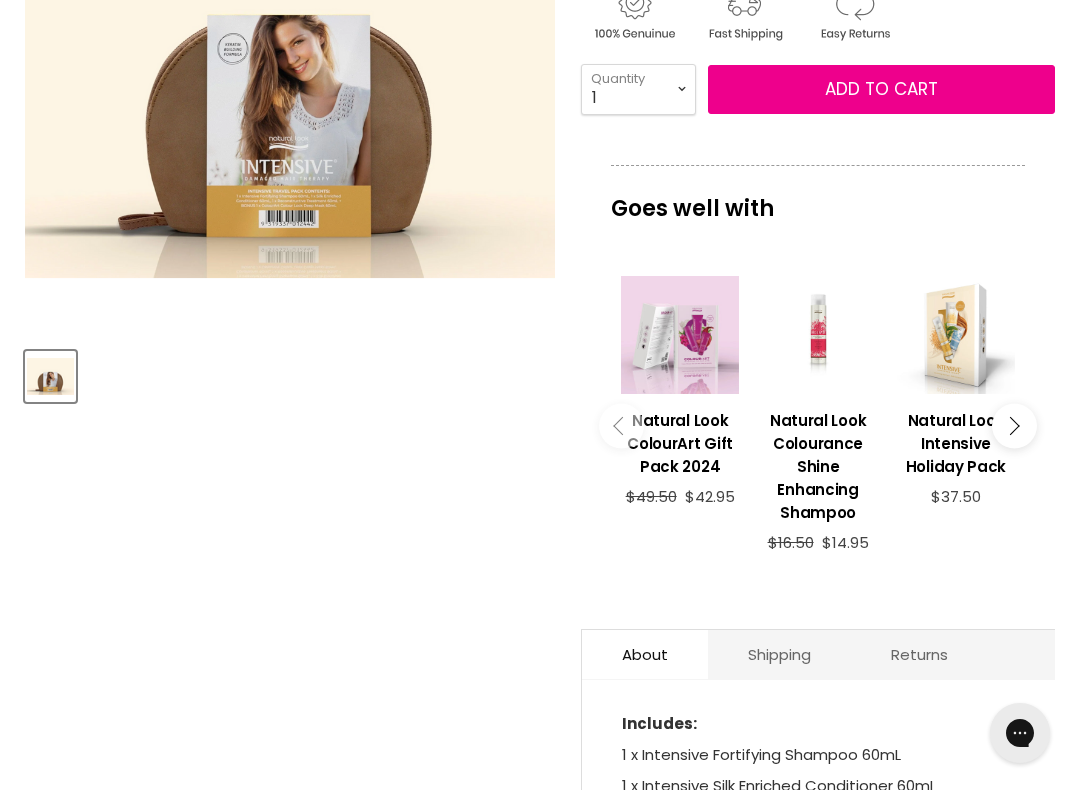 click on "Natural Look Intensive Holiday Pack" at bounding box center [956, 443] 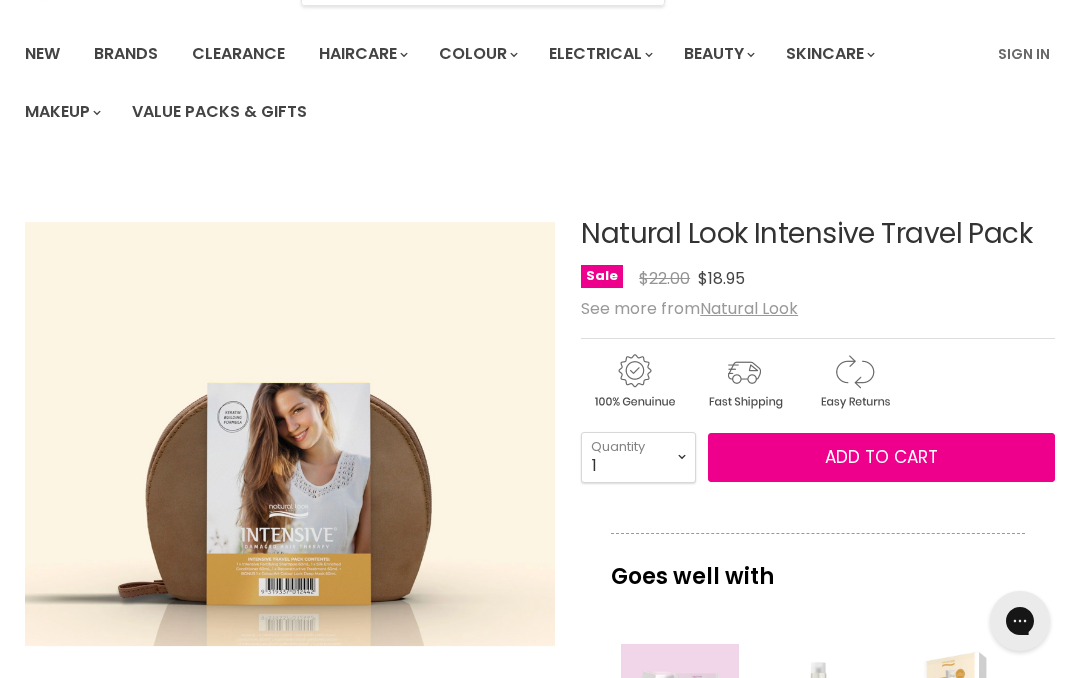scroll, scrollTop: 0, scrollLeft: 0, axis: both 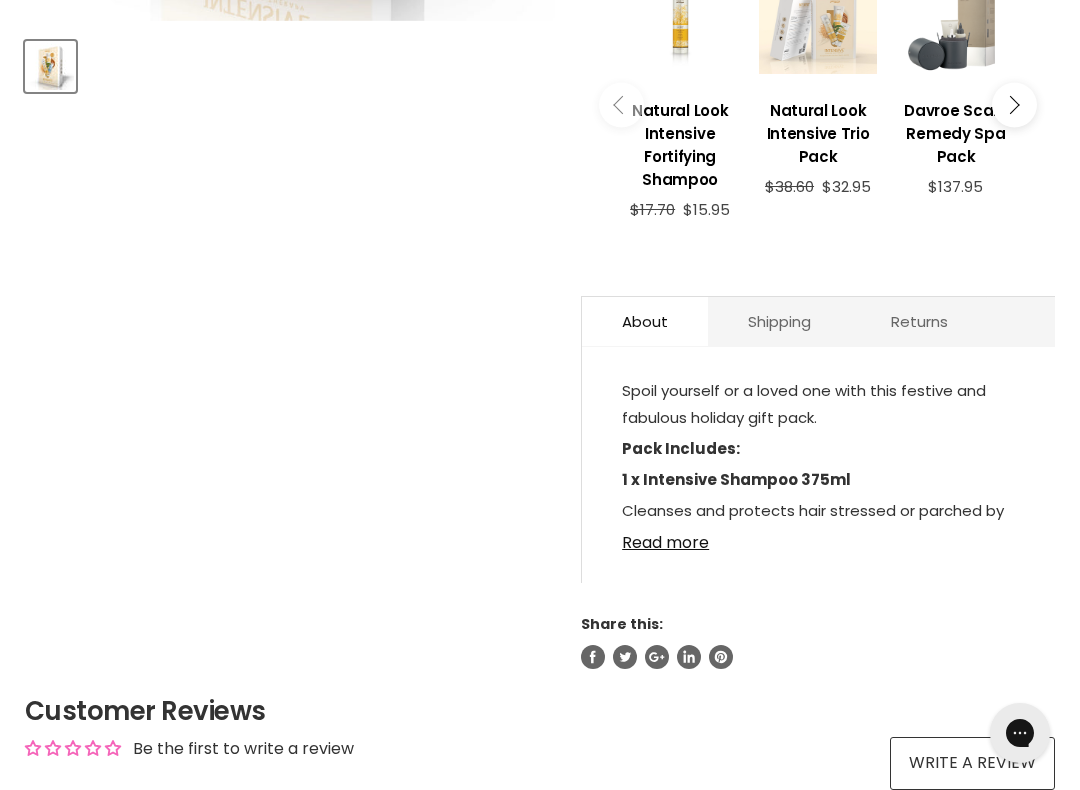 click on "Read more" at bounding box center (818, 537) 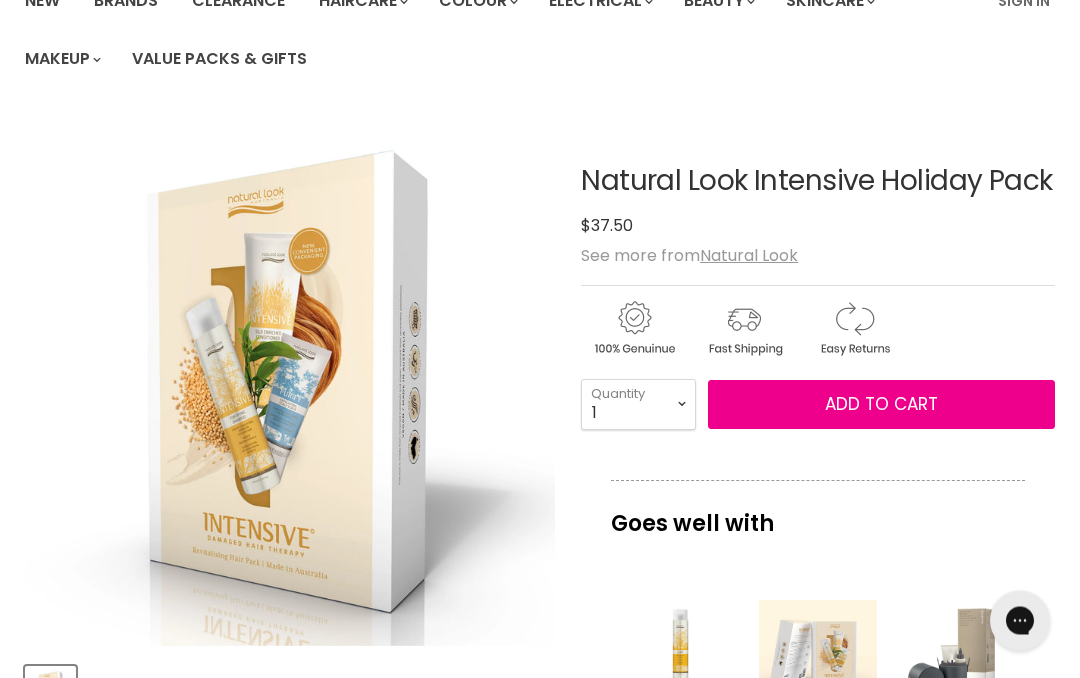 scroll, scrollTop: 166, scrollLeft: 0, axis: vertical 